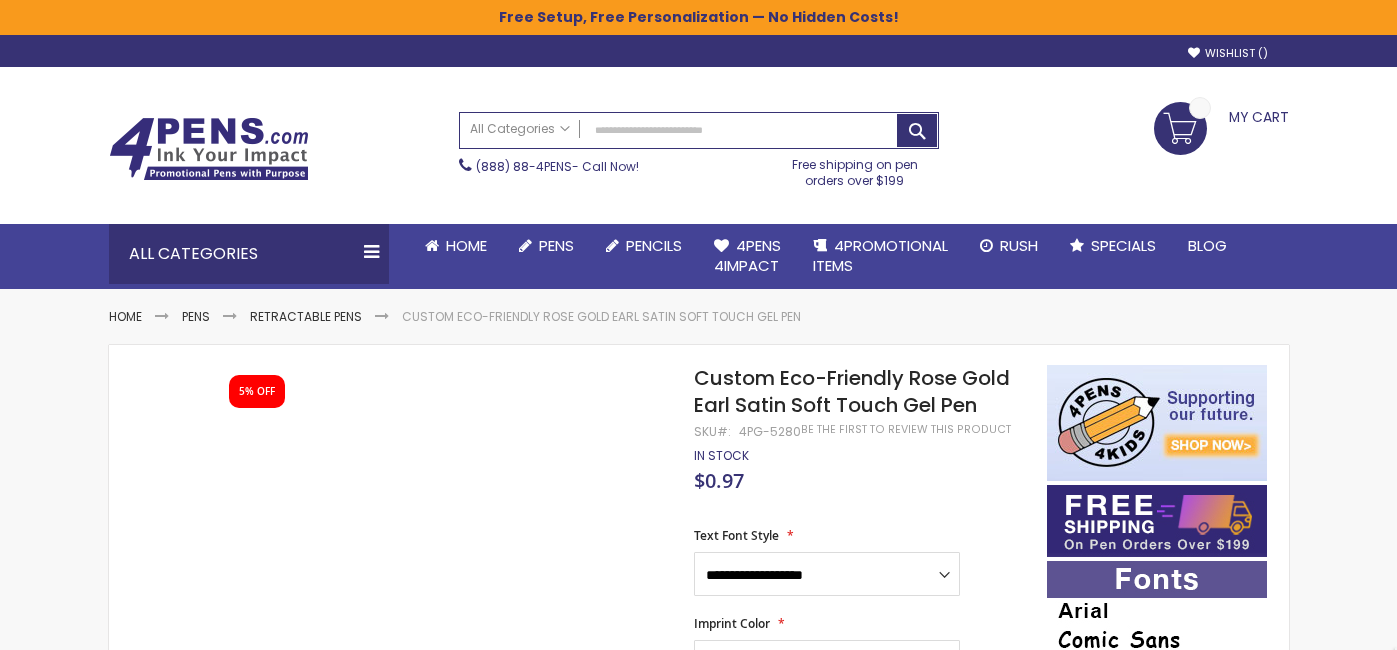 scroll, scrollTop: 0, scrollLeft: 0, axis: both 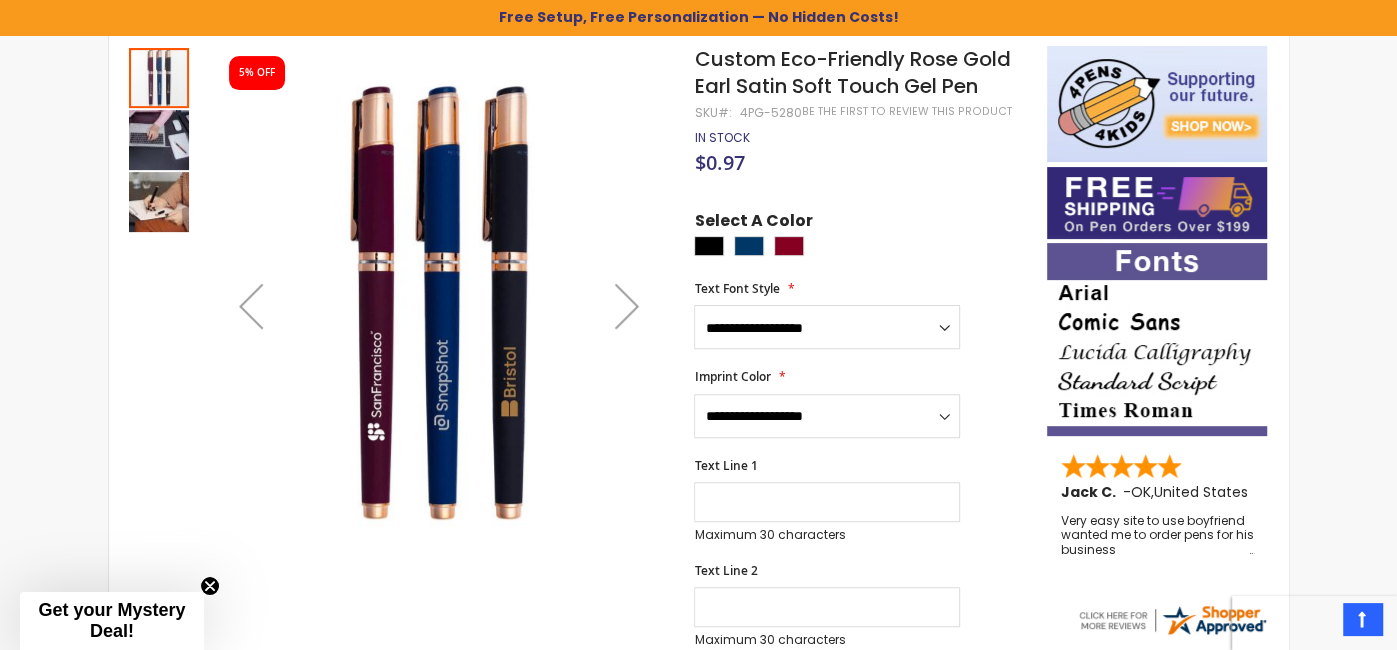 click at bounding box center (627, 306) 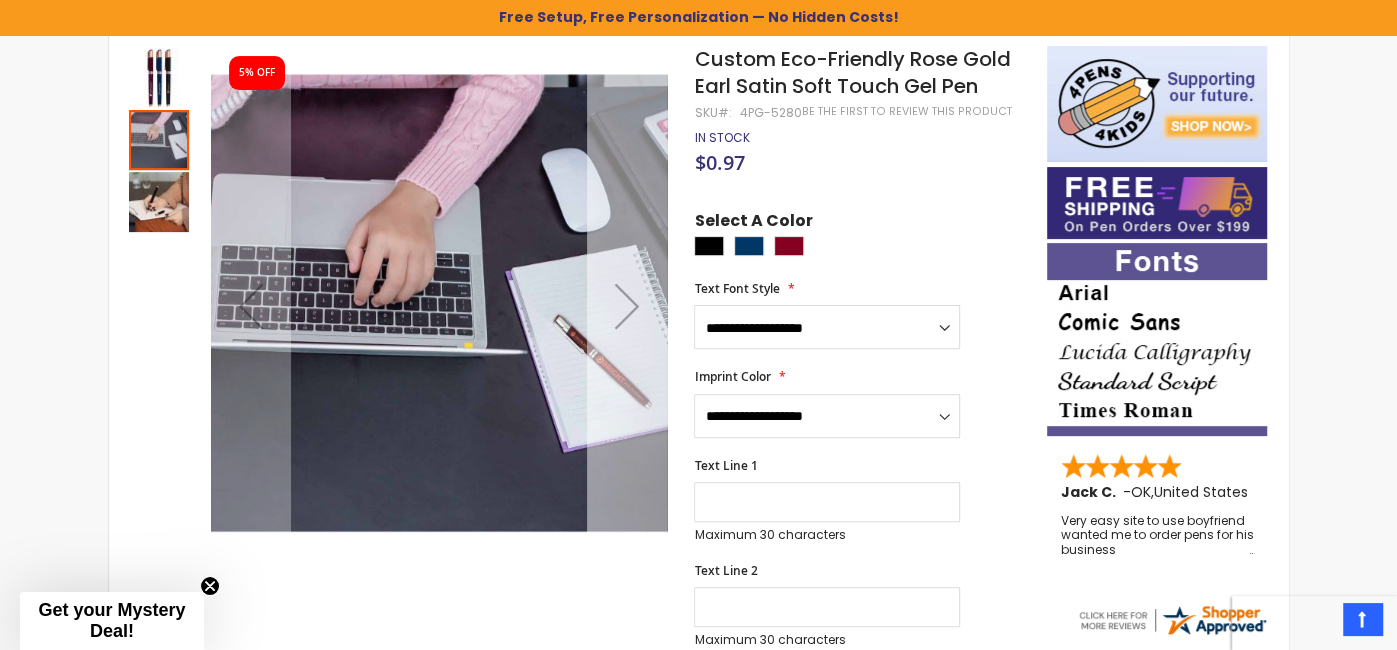 click at bounding box center [627, 306] 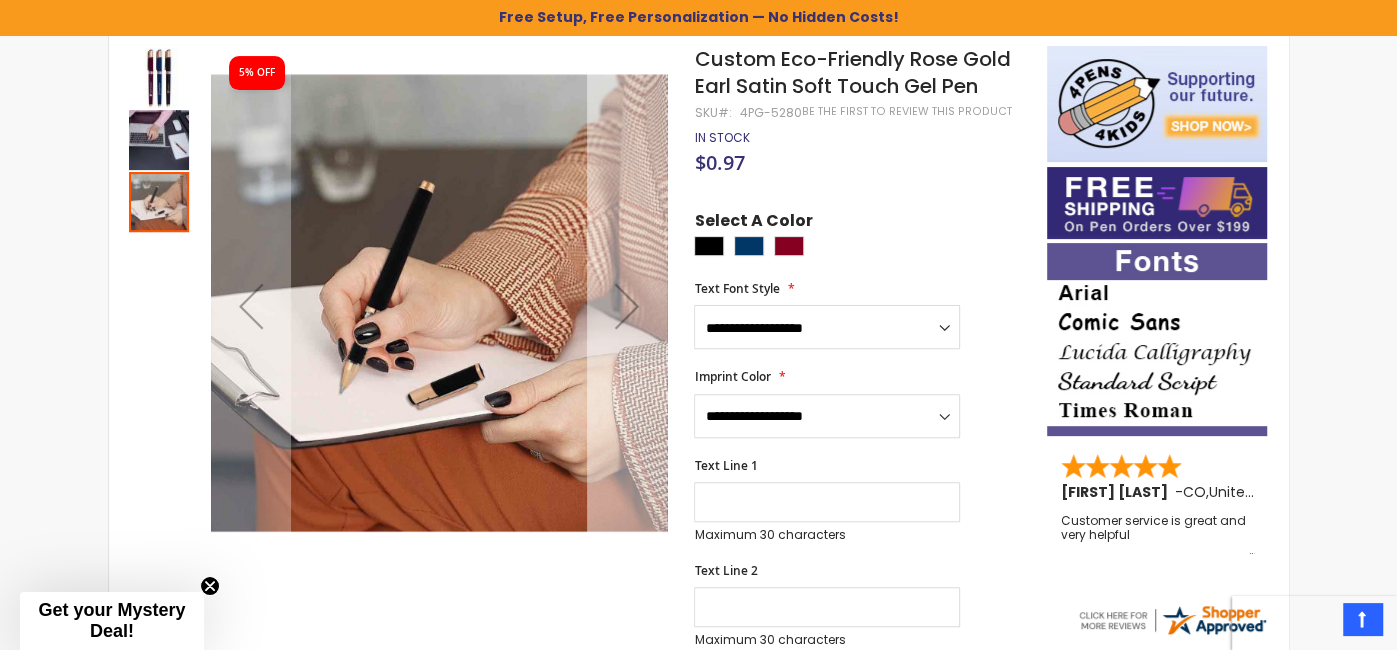 click at bounding box center [627, 306] 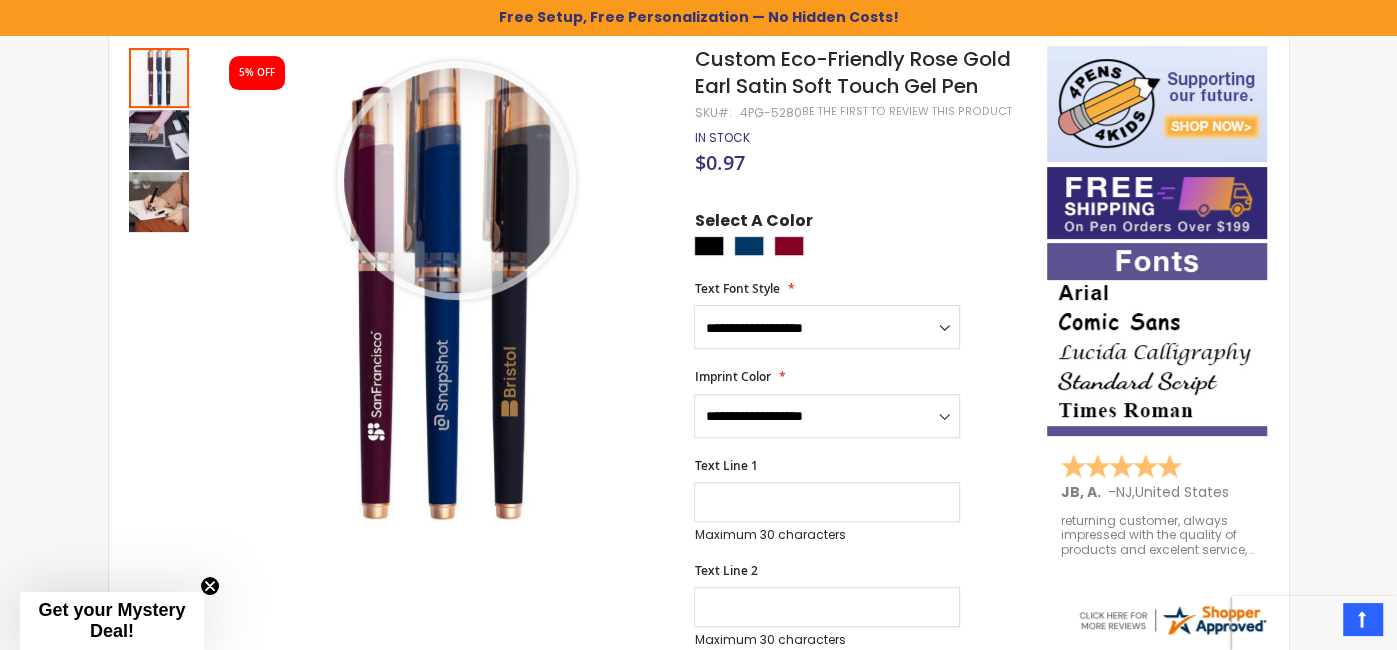 scroll, scrollTop: 0, scrollLeft: 0, axis: both 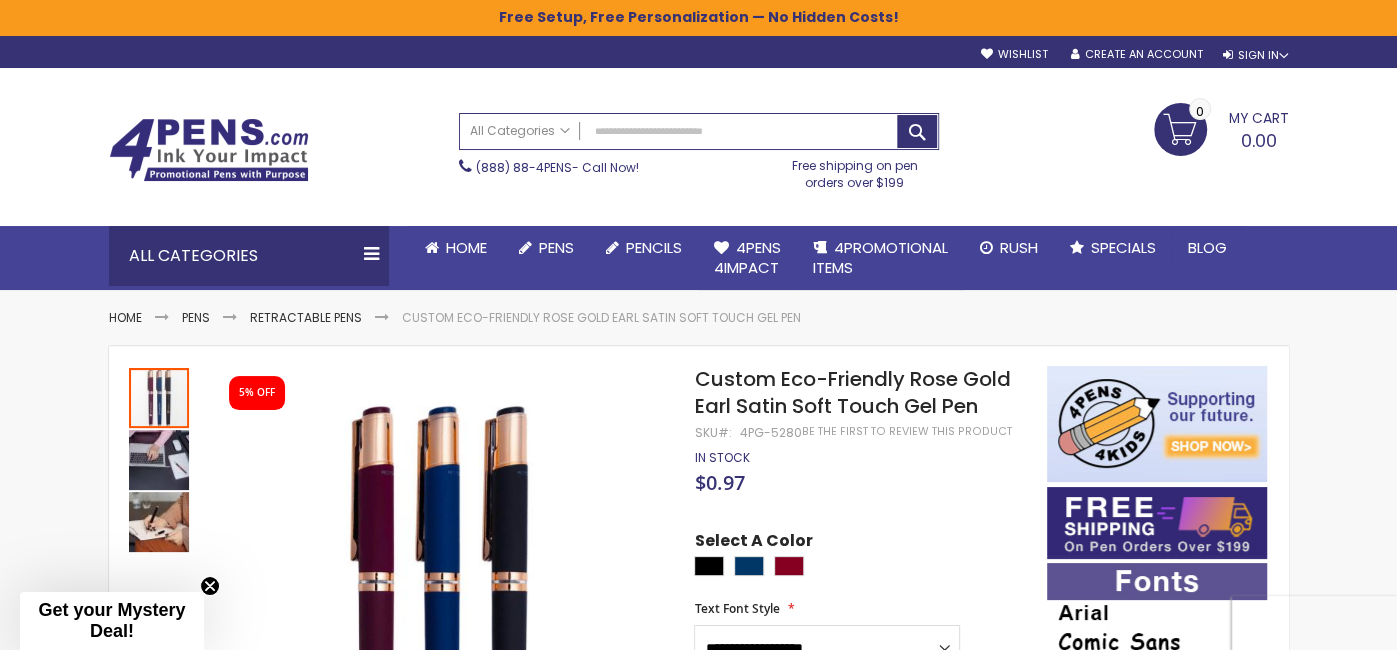 click at bounding box center (209, 150) 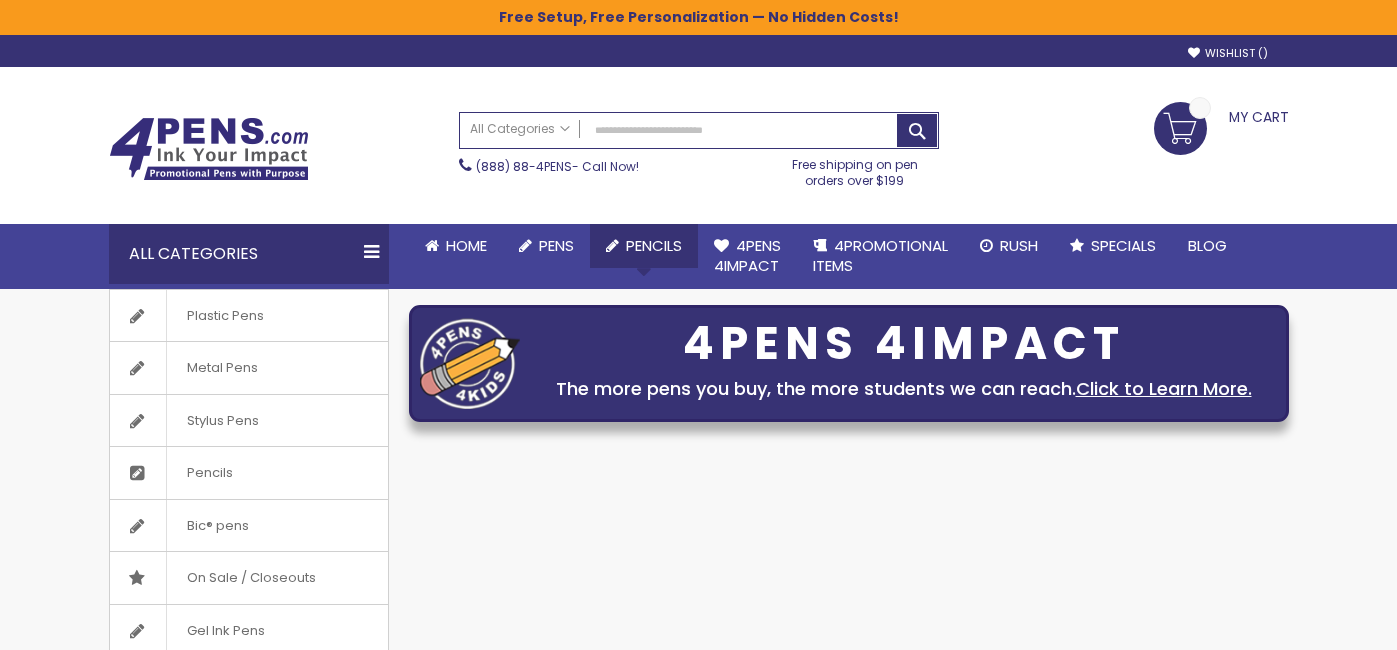 scroll, scrollTop: 0, scrollLeft: 0, axis: both 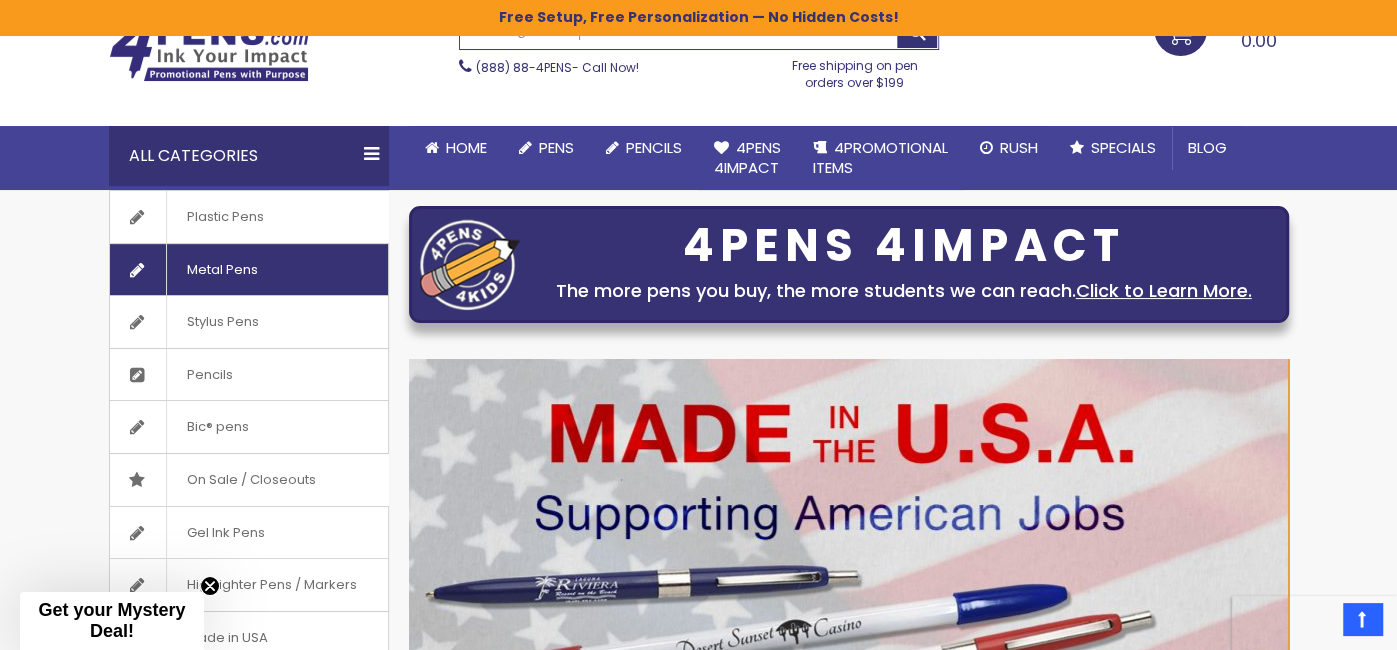 click on "Metal Pens" at bounding box center (222, 270) 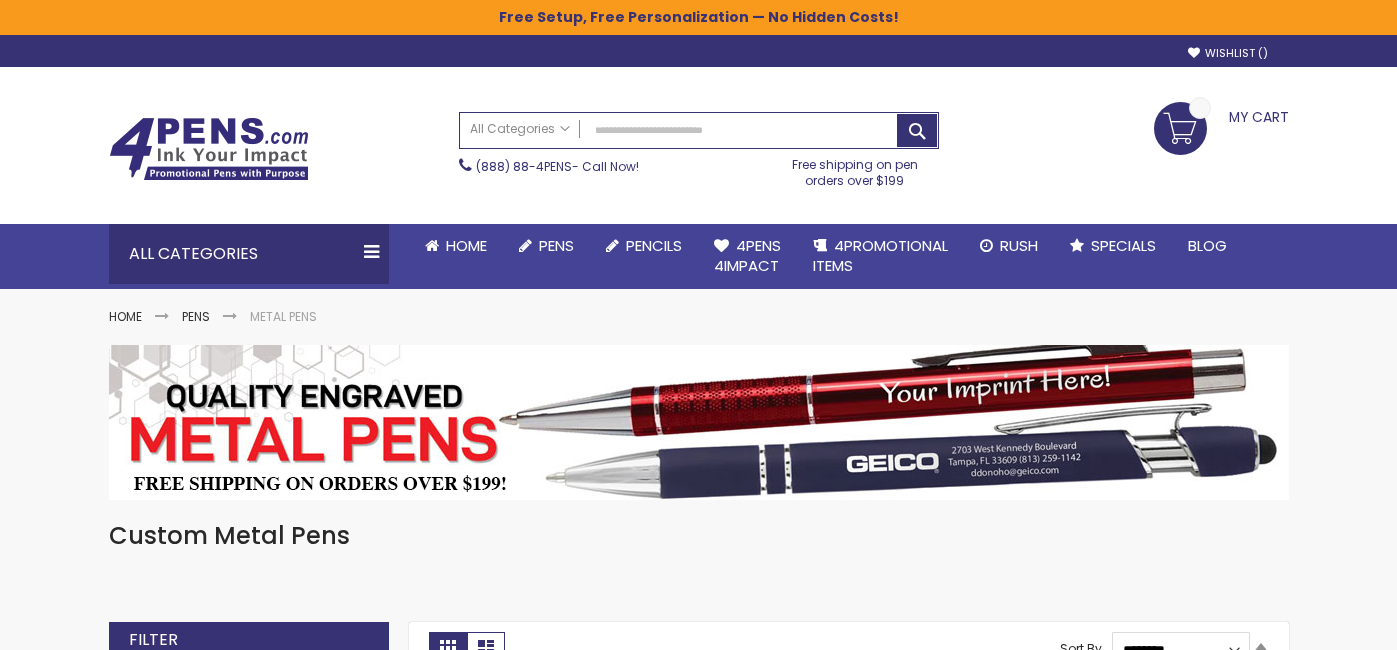 scroll, scrollTop: 0, scrollLeft: 0, axis: both 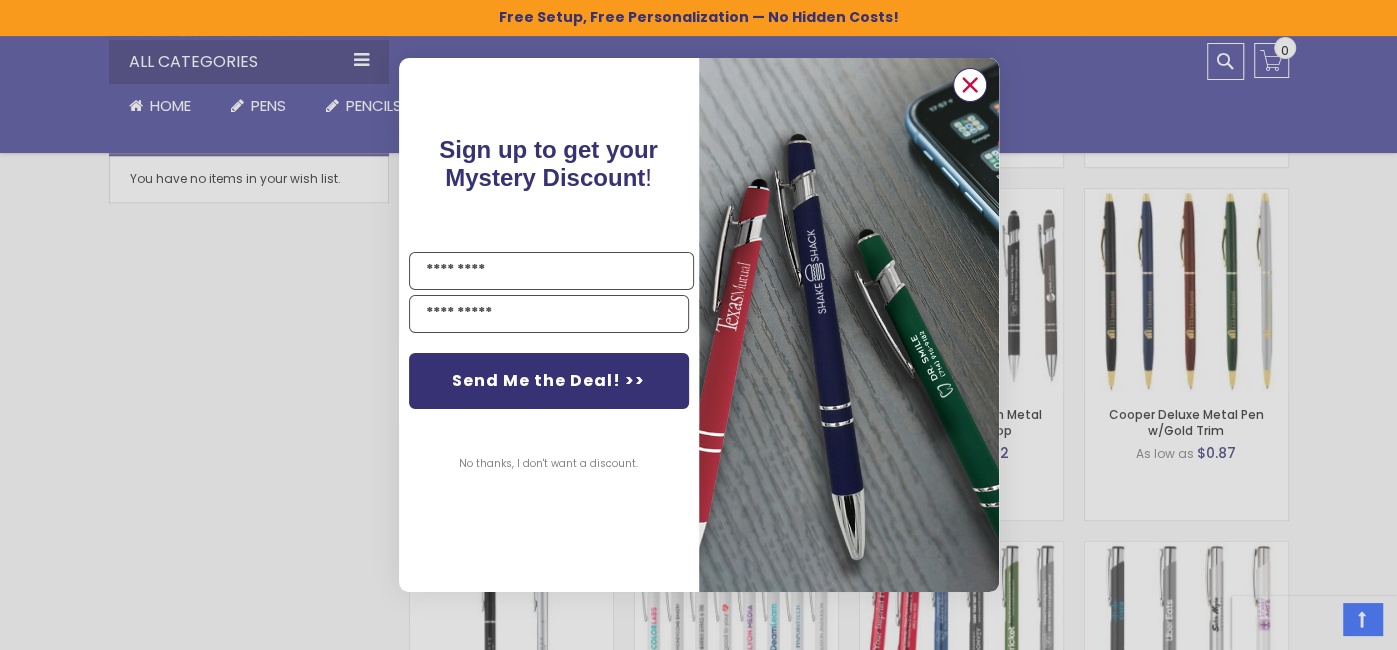 click 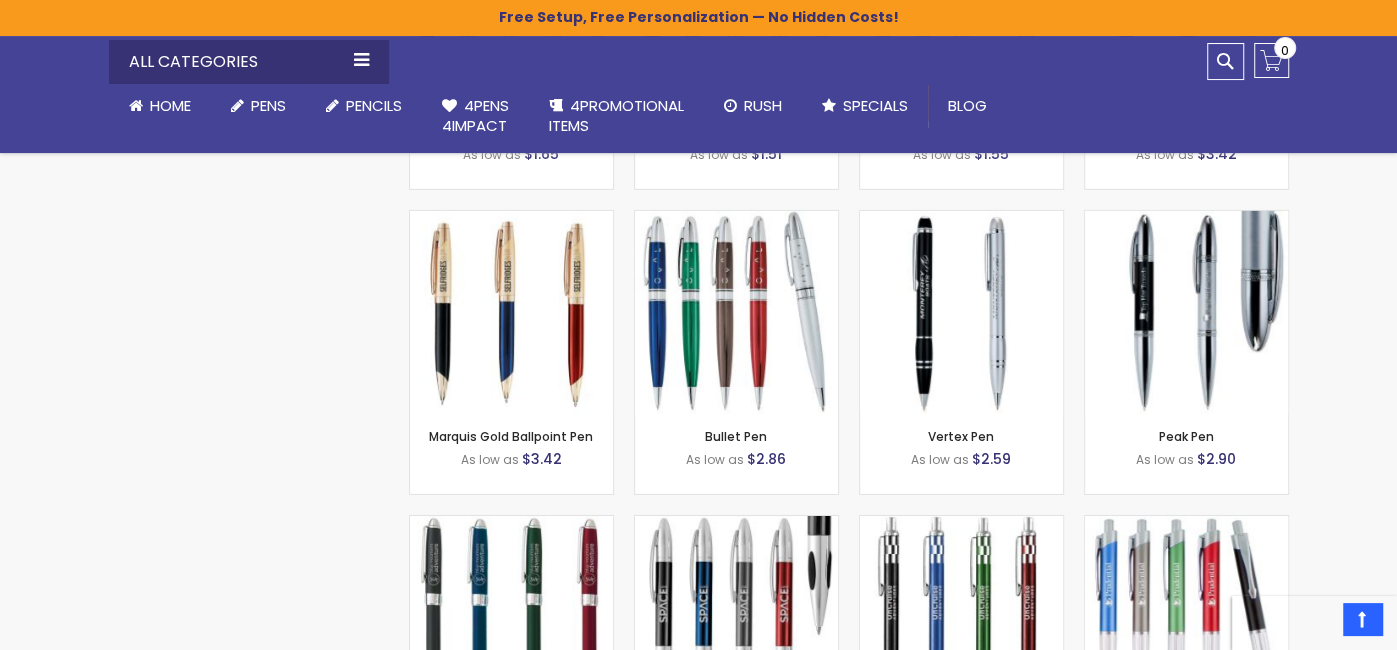 scroll, scrollTop: 4166, scrollLeft: 0, axis: vertical 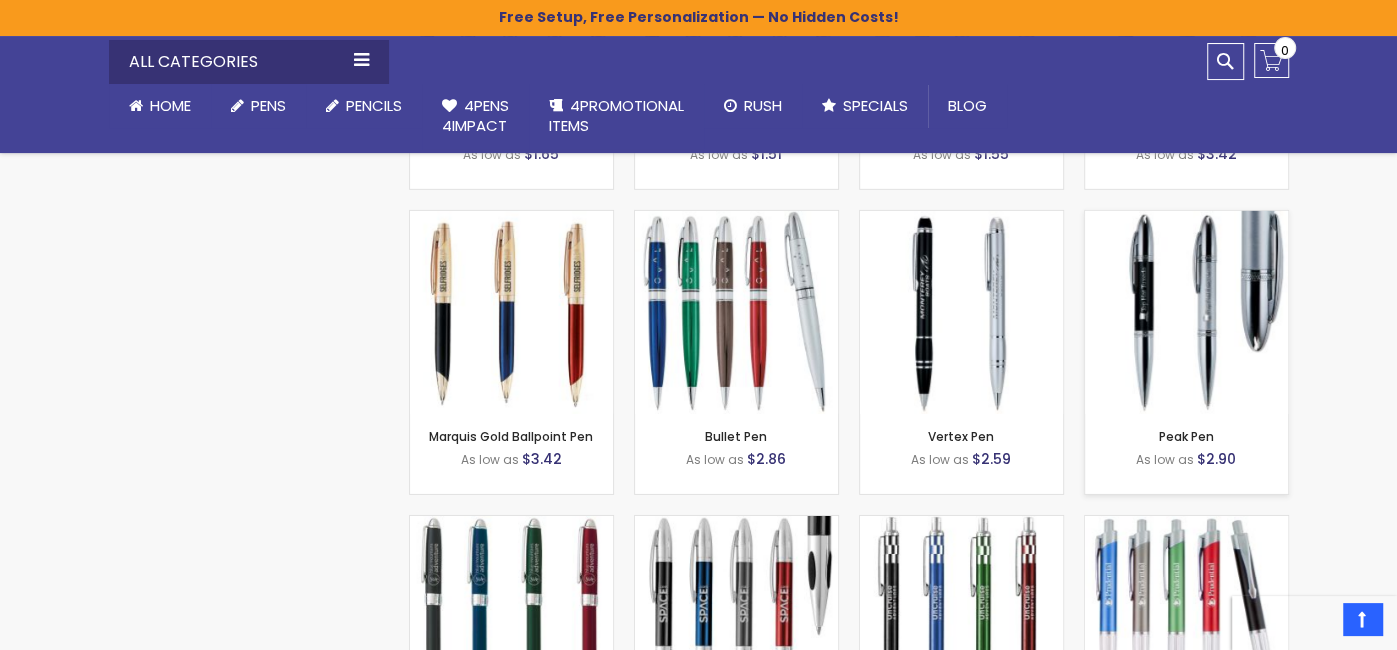click at bounding box center [1186, 312] 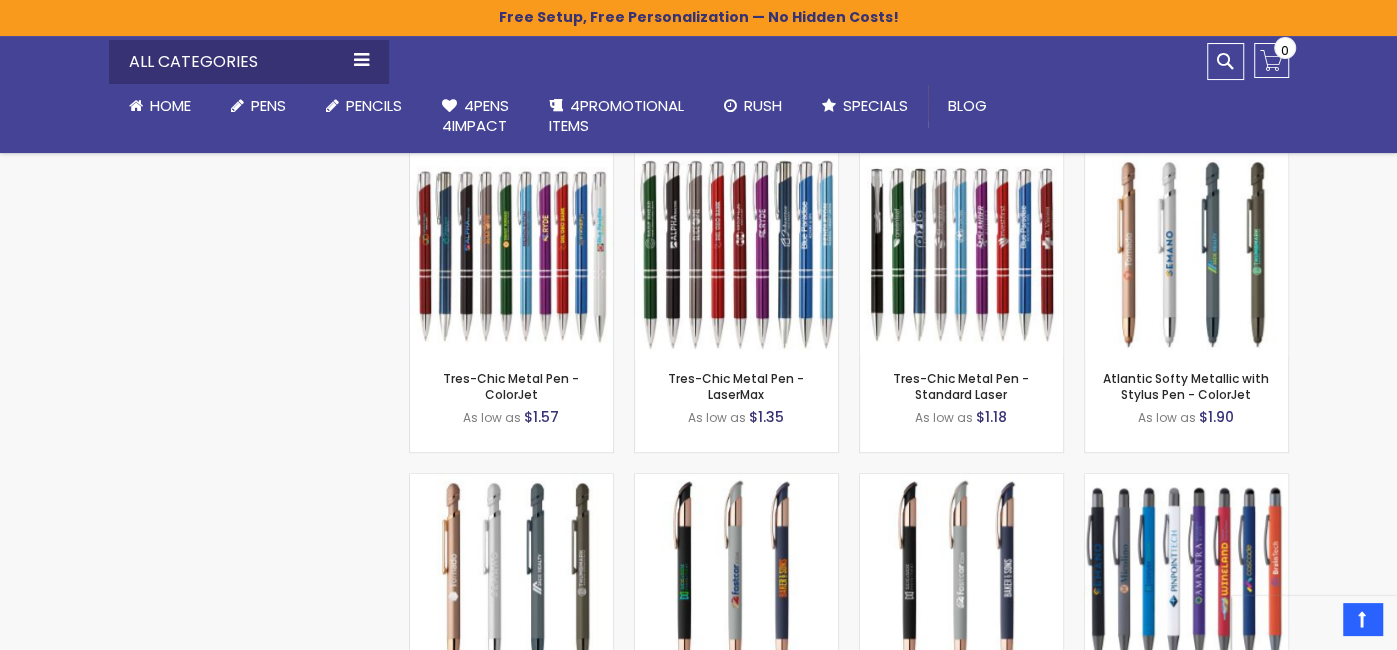 scroll, scrollTop: 6105, scrollLeft: 0, axis: vertical 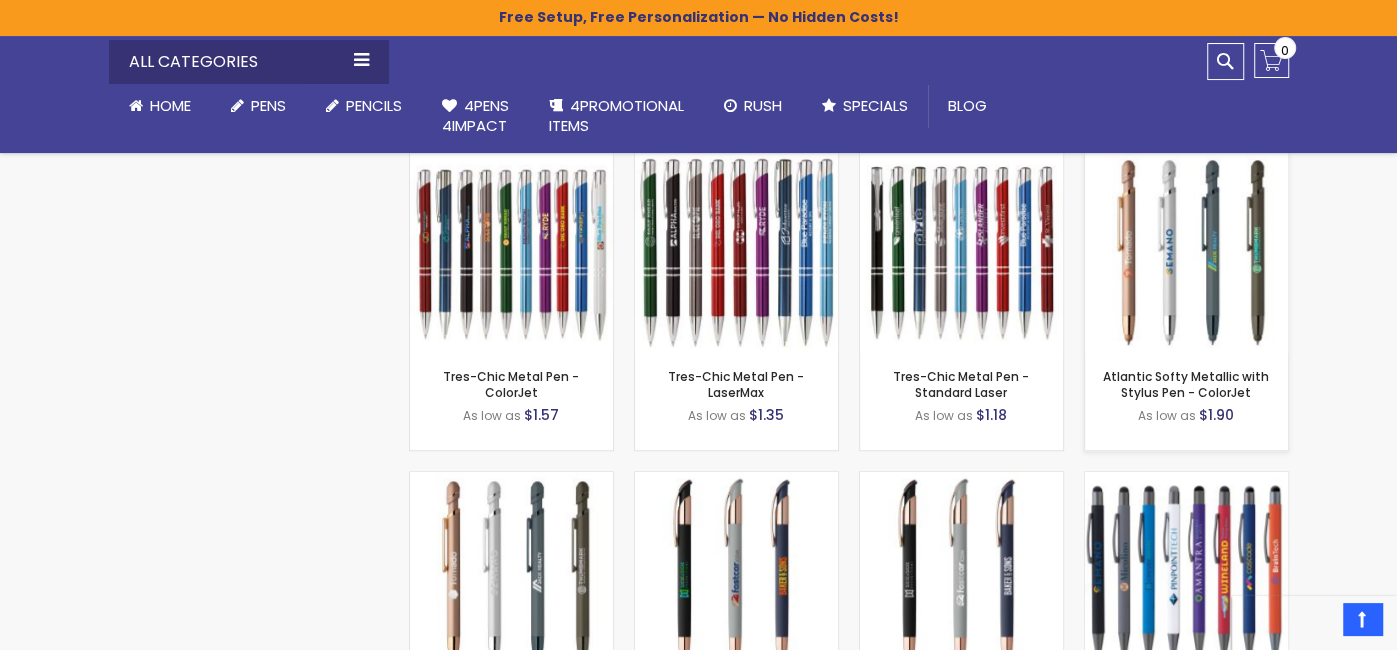 click at bounding box center (1186, 252) 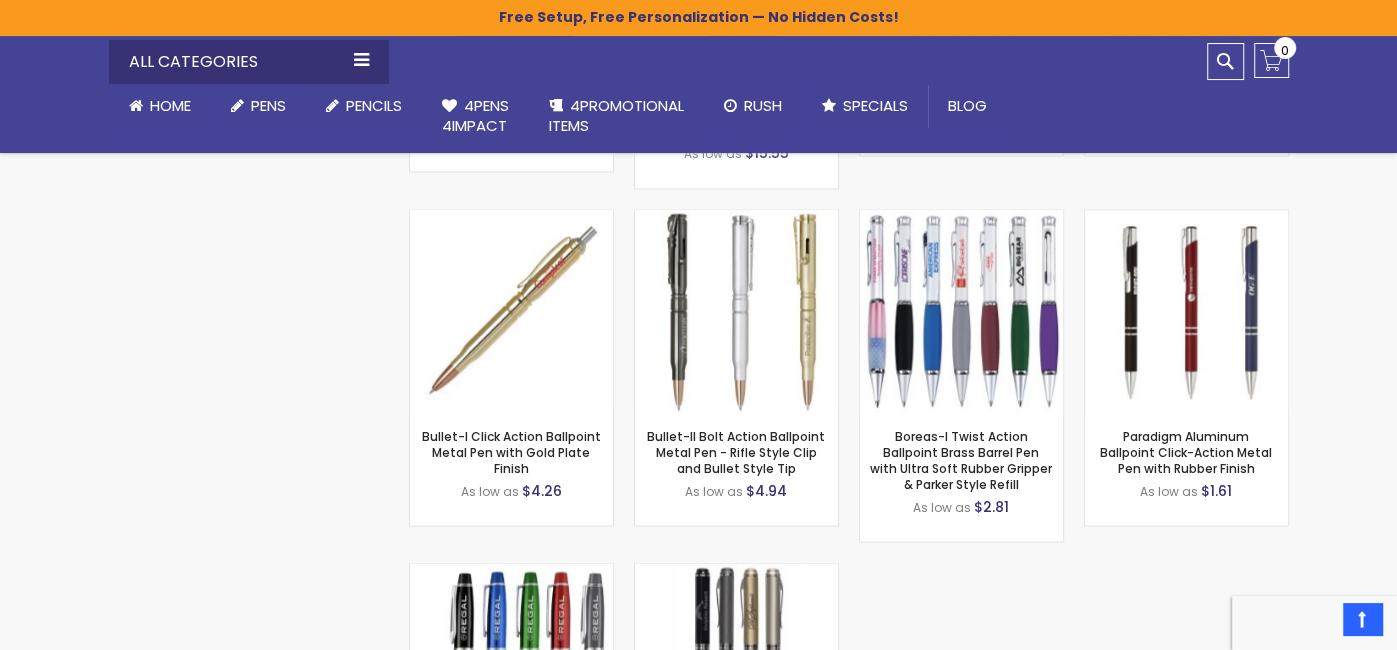 scroll, scrollTop: 17665, scrollLeft: 0, axis: vertical 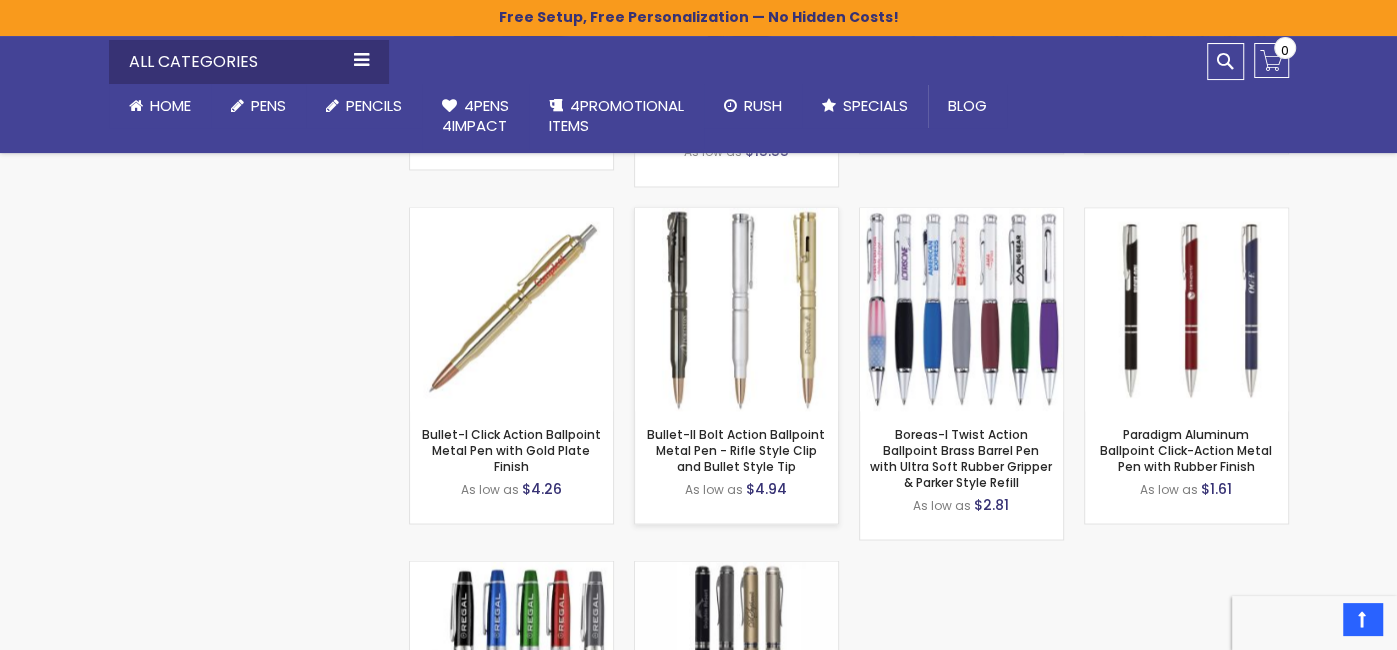click at bounding box center [736, 309] 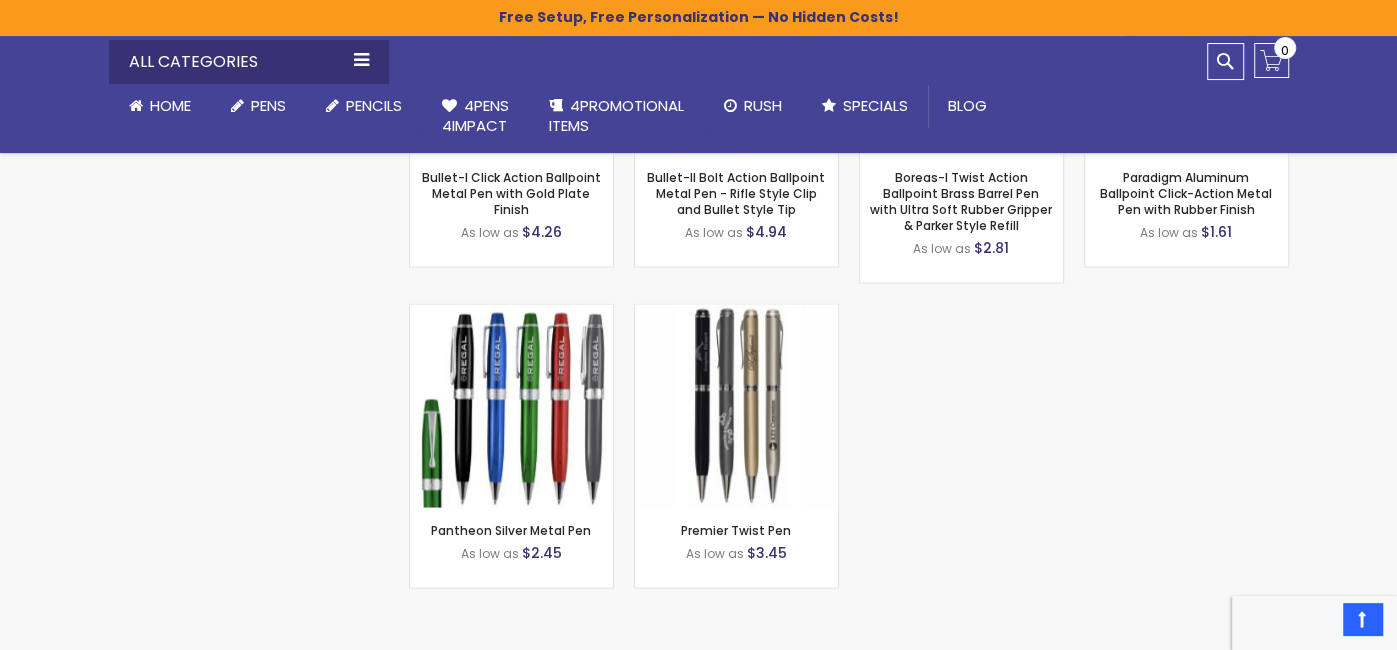 scroll, scrollTop: 17924, scrollLeft: 0, axis: vertical 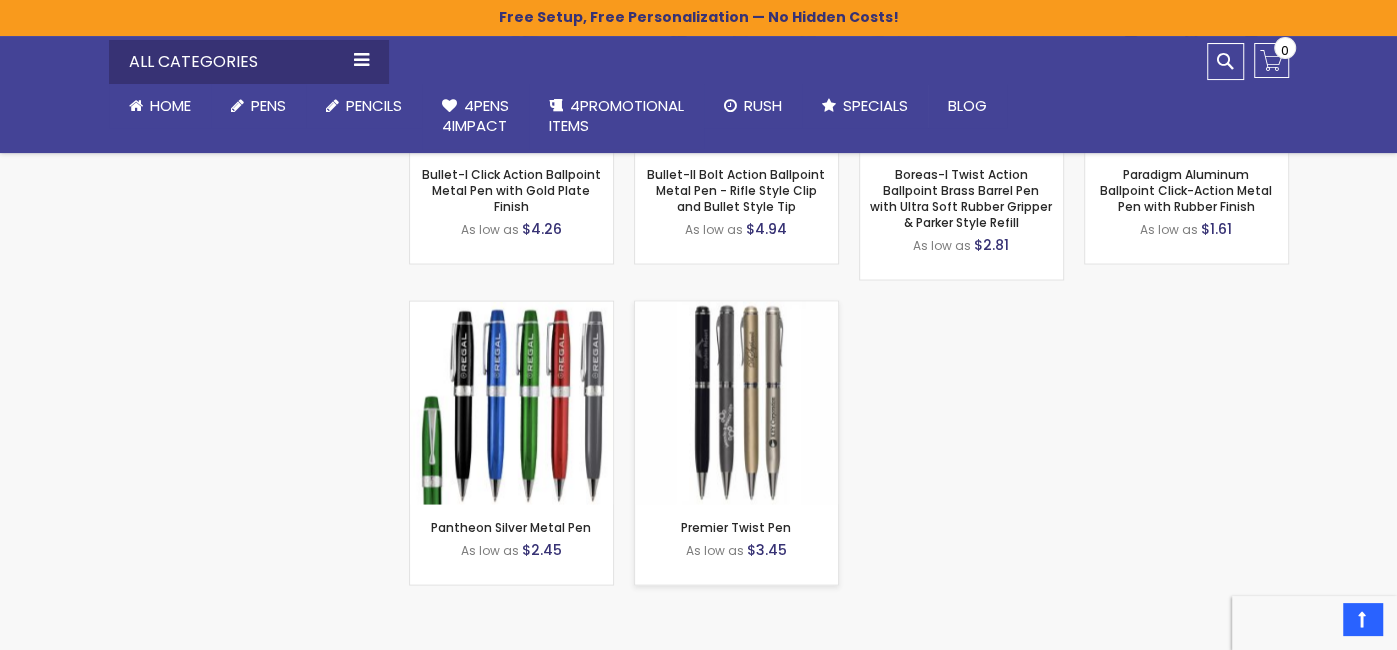 click at bounding box center (736, 403) 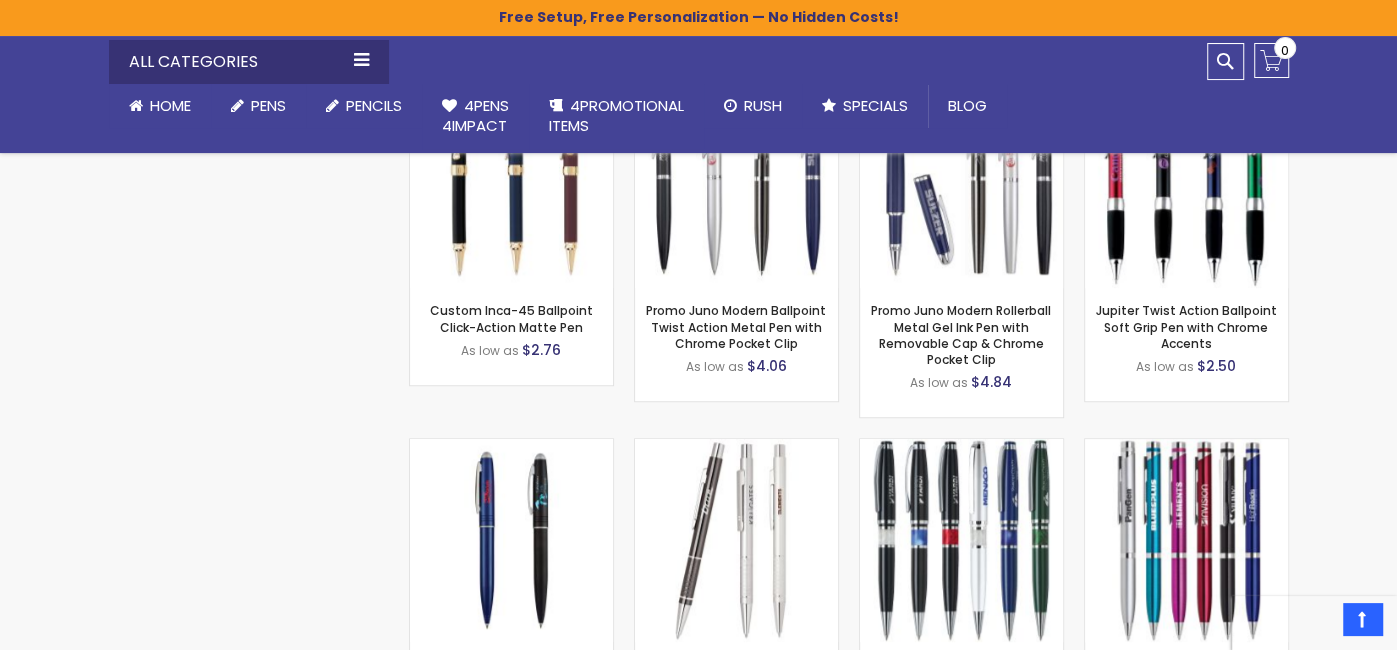 scroll, scrollTop: 16150, scrollLeft: 0, axis: vertical 